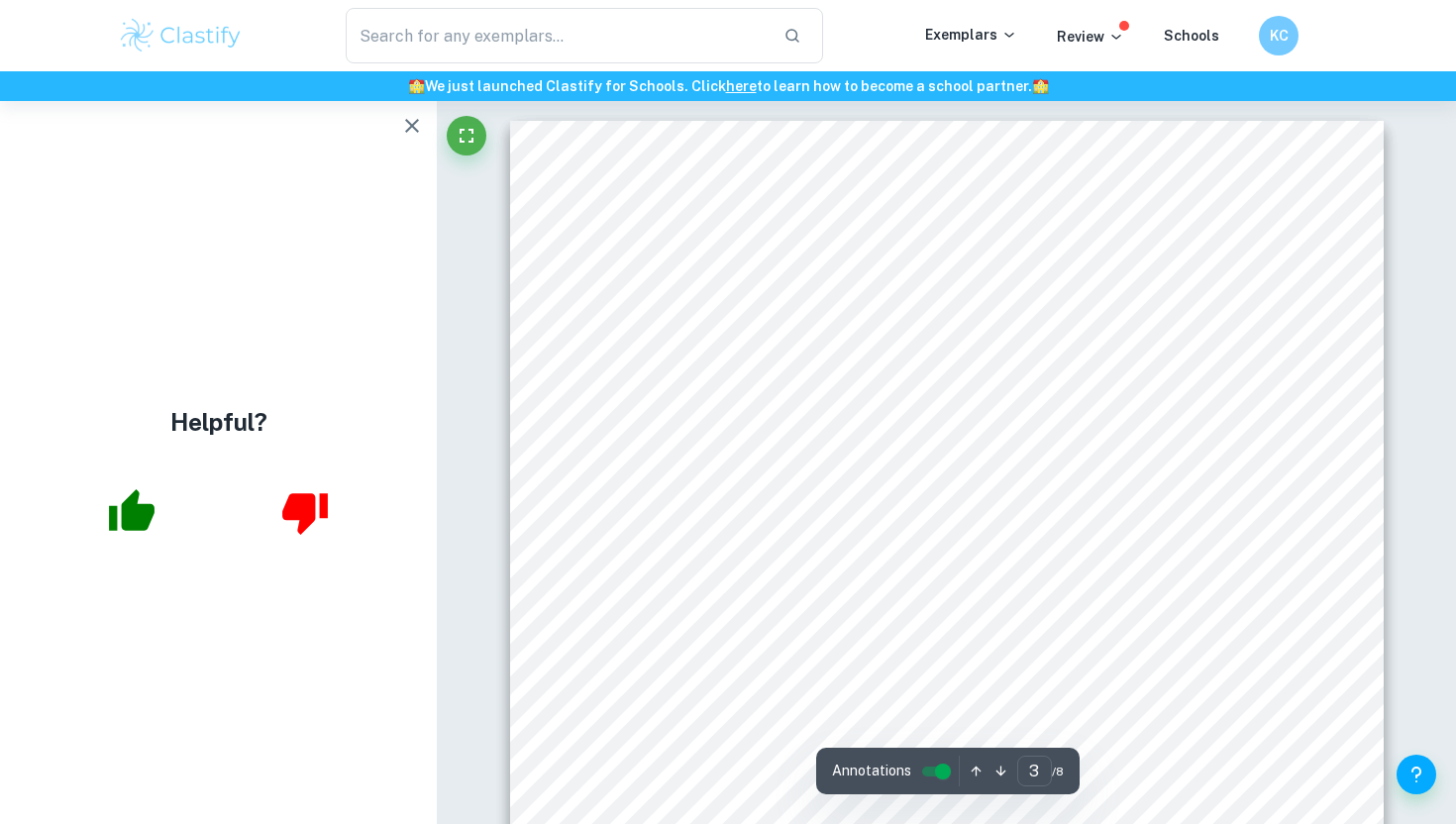 scroll, scrollTop: 3193, scrollLeft: 0, axis: vertical 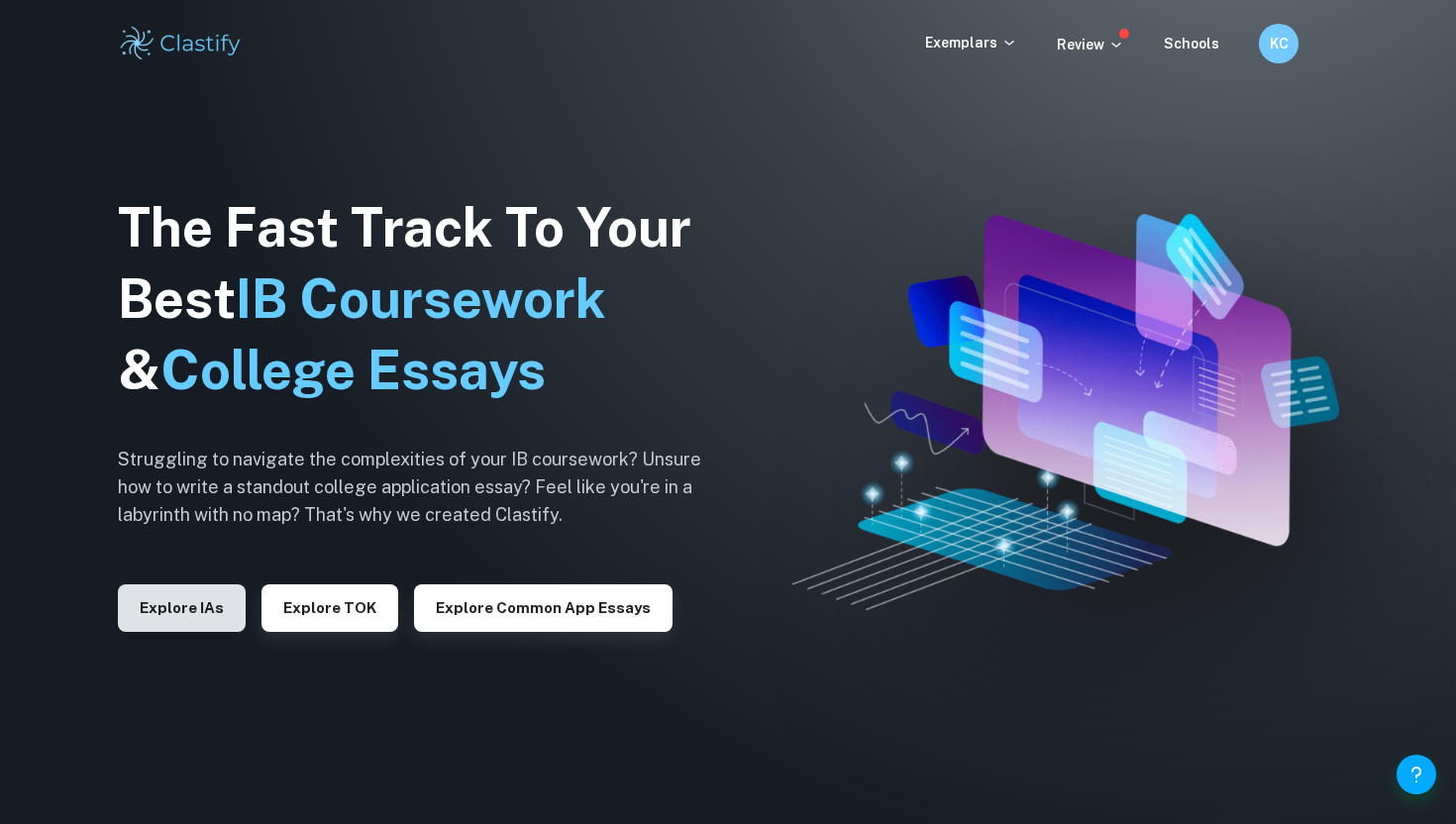 click on "Explore IAs" at bounding box center (181, 608) 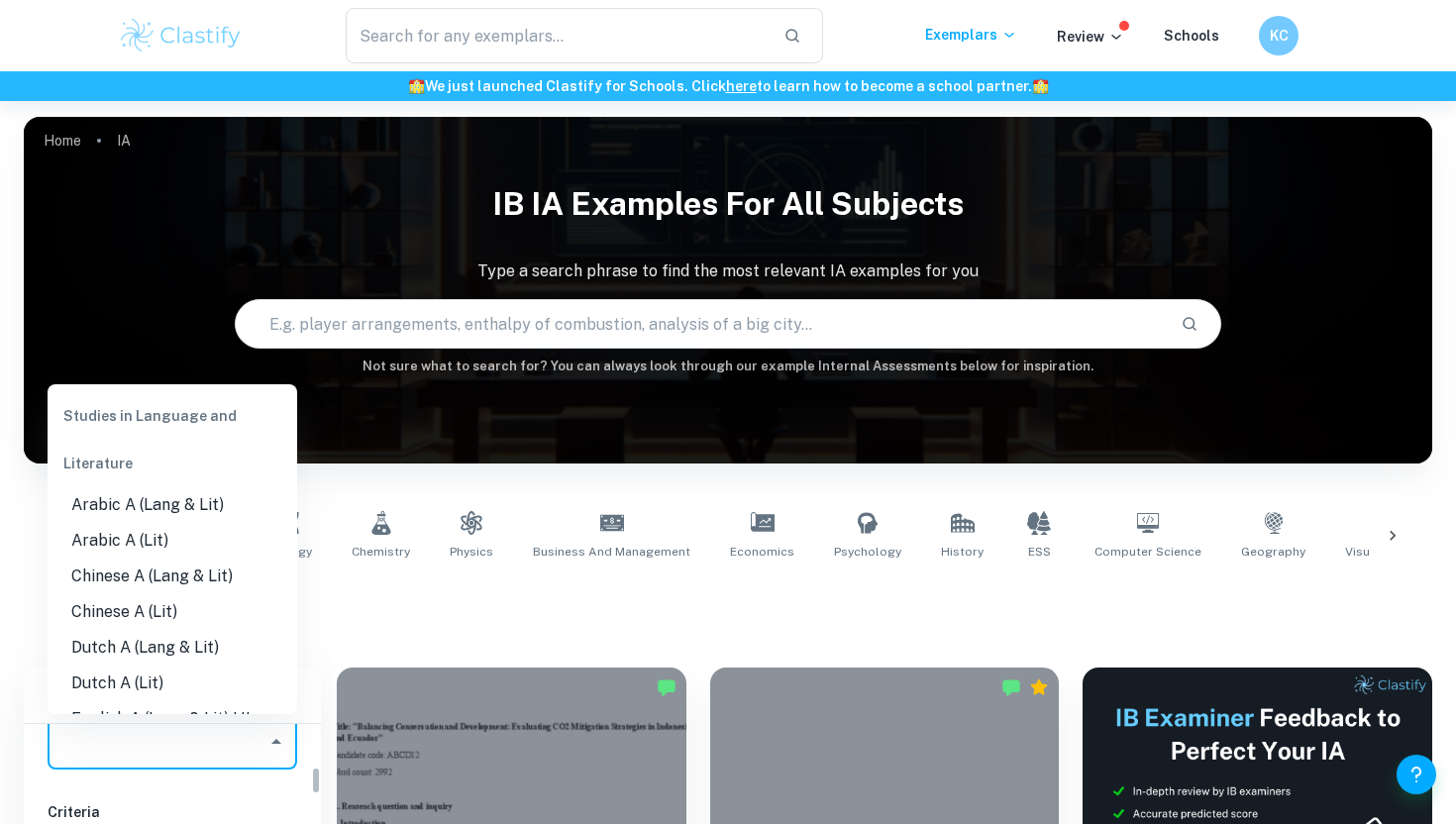 click on "Type a subject" at bounding box center [157, 742] 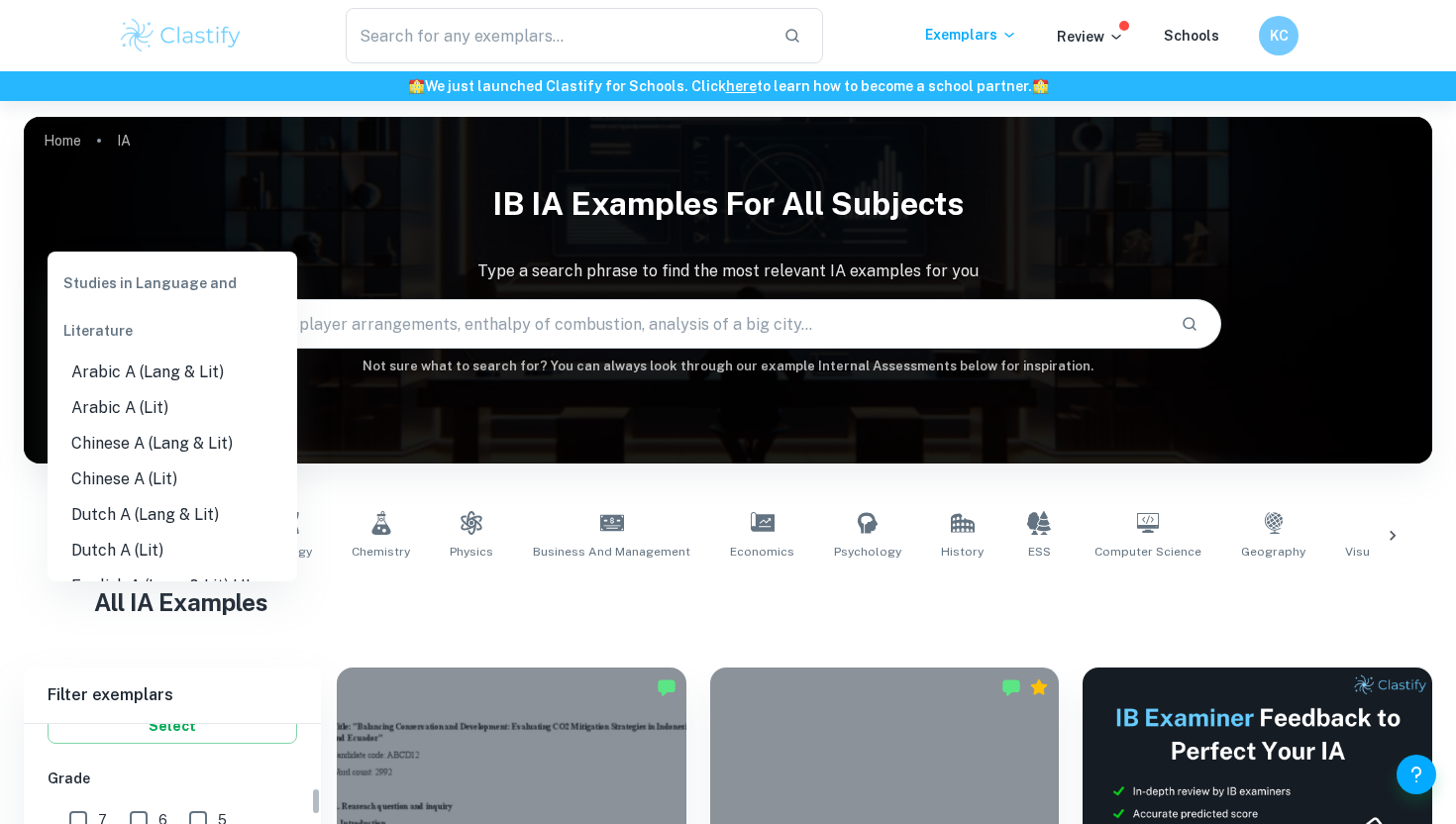 scroll, scrollTop: 404, scrollLeft: 0, axis: vertical 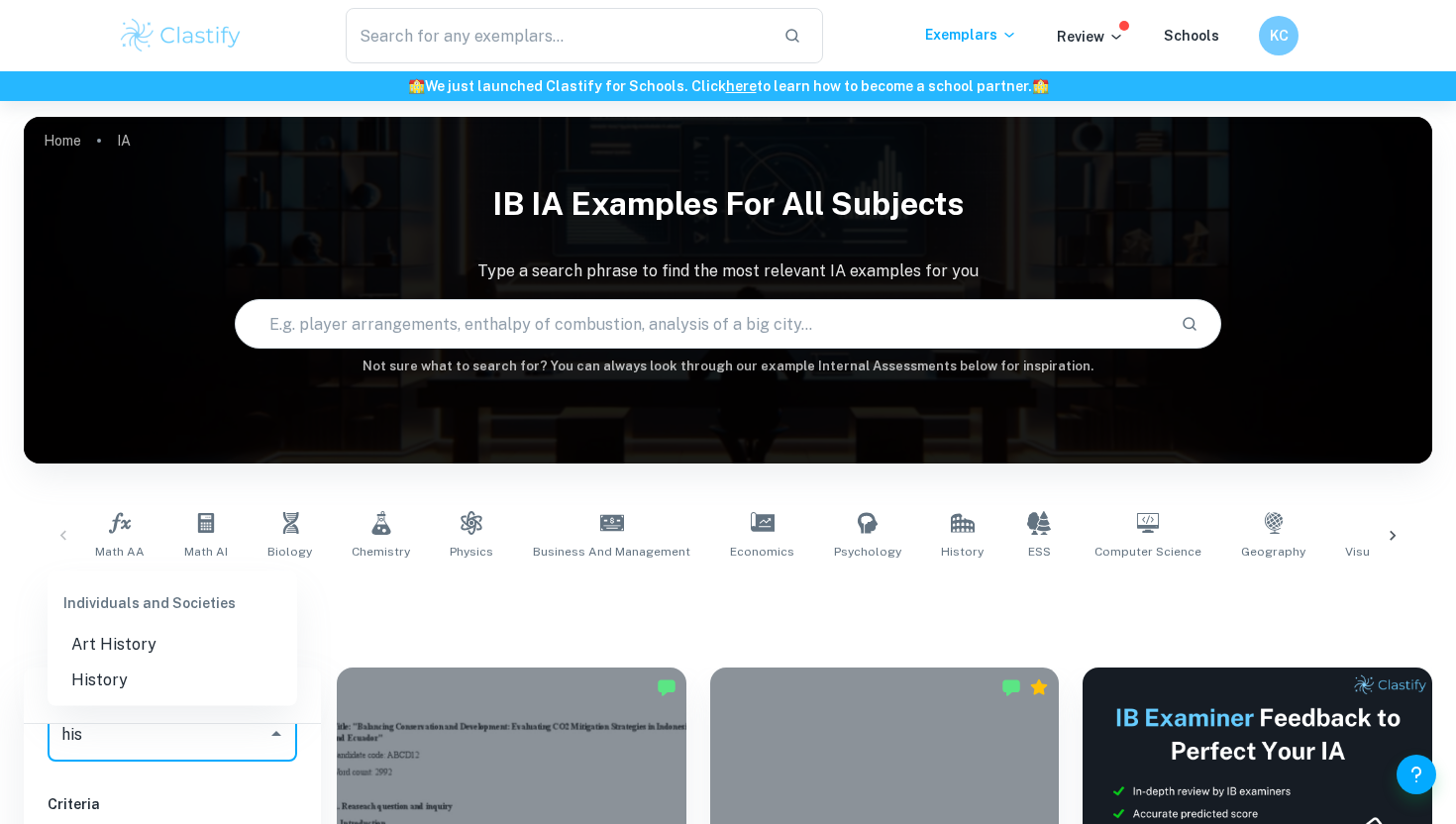 click on "History" at bounding box center [172, 680] 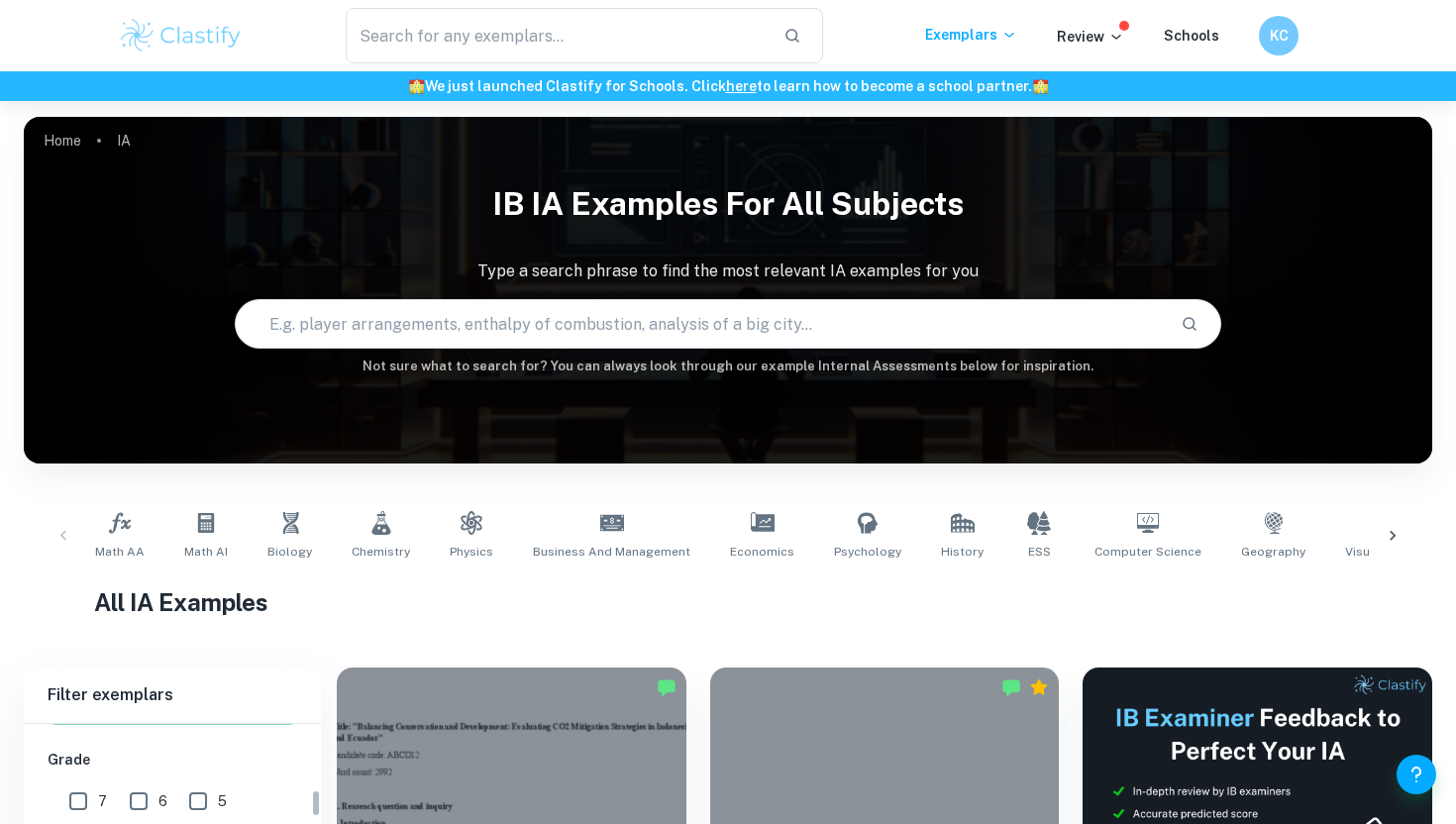scroll, scrollTop: 418, scrollLeft: 0, axis: vertical 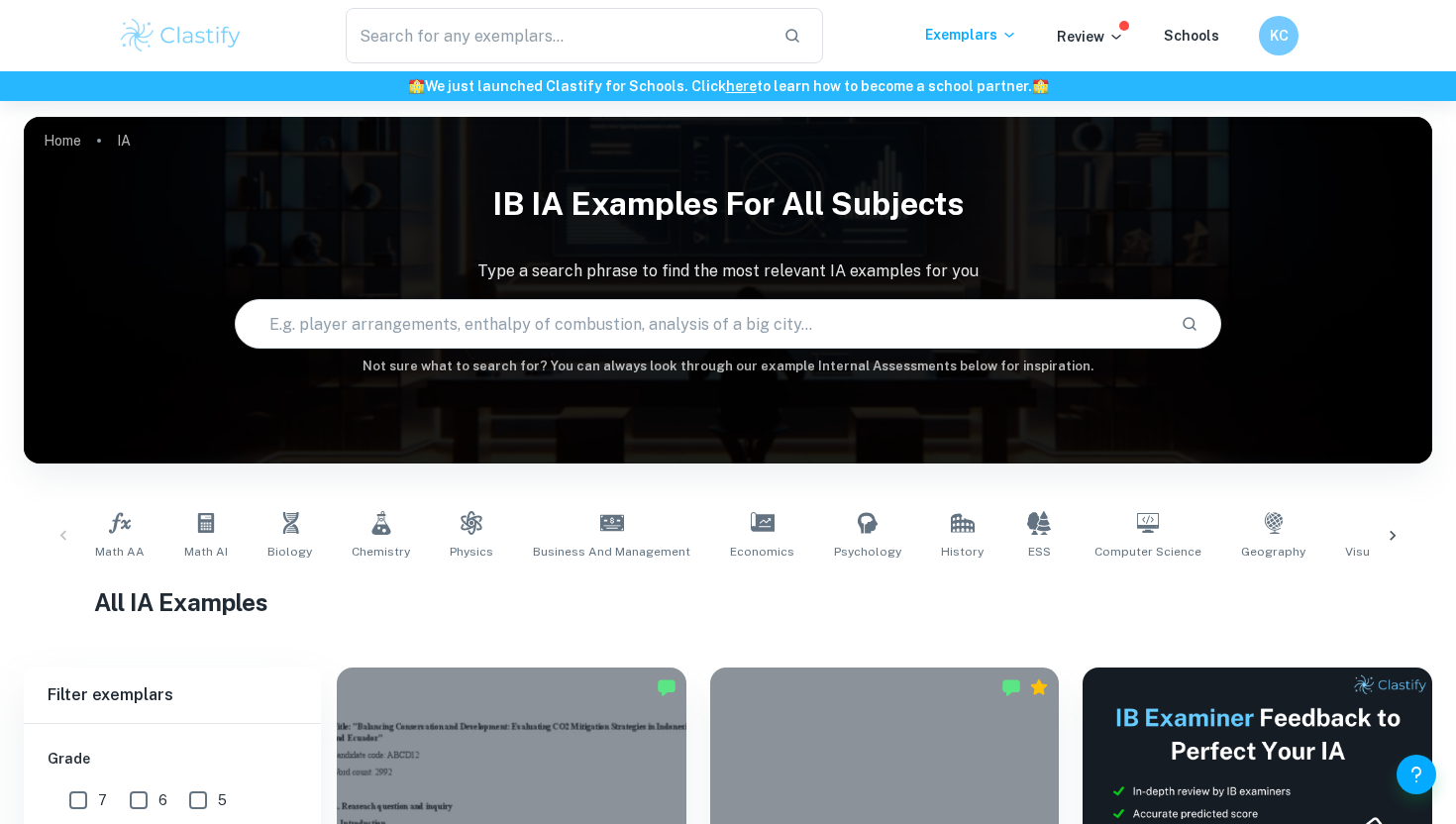 type on "History" 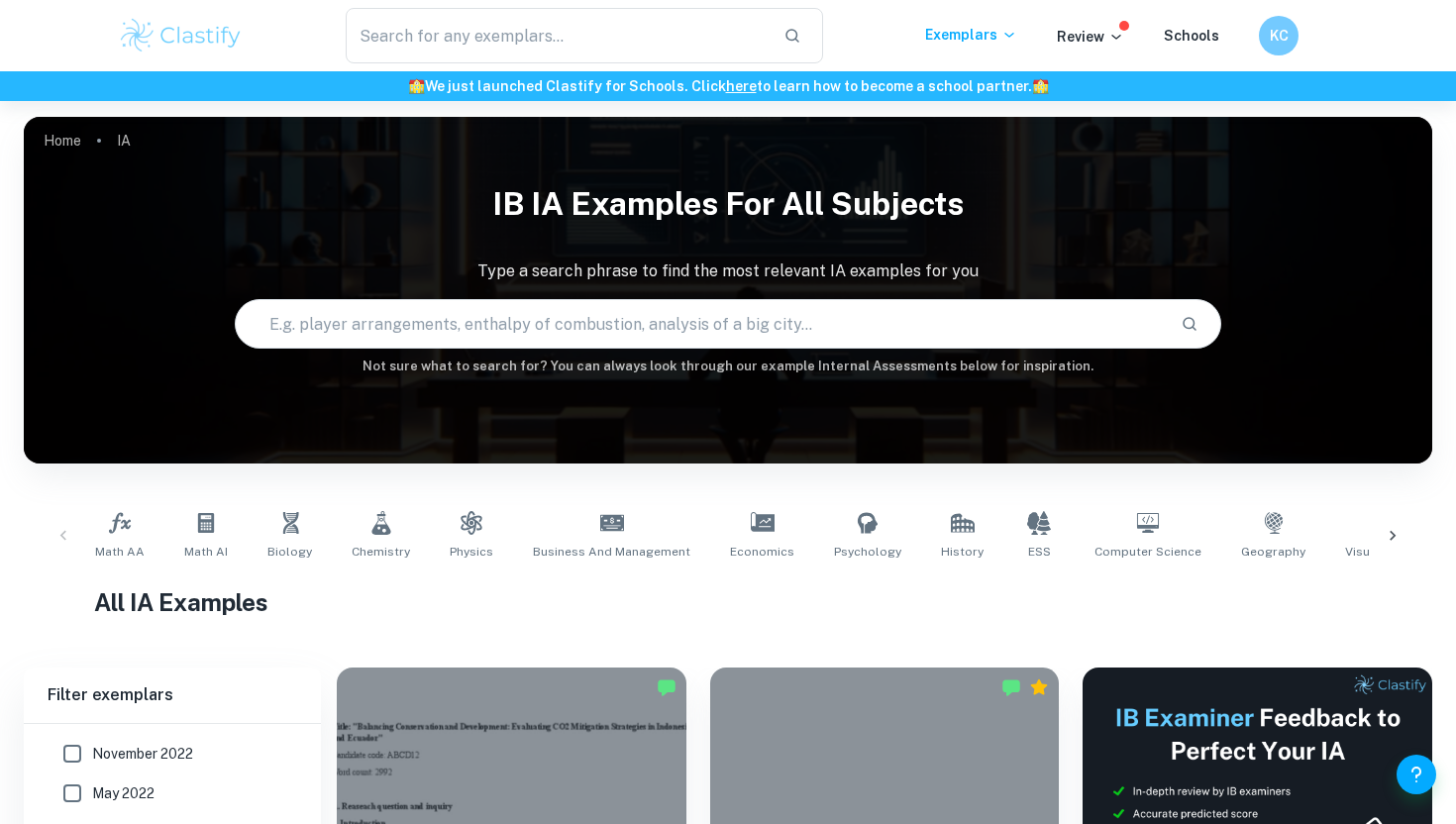 scroll, scrollTop: 965, scrollLeft: 0, axis: vertical 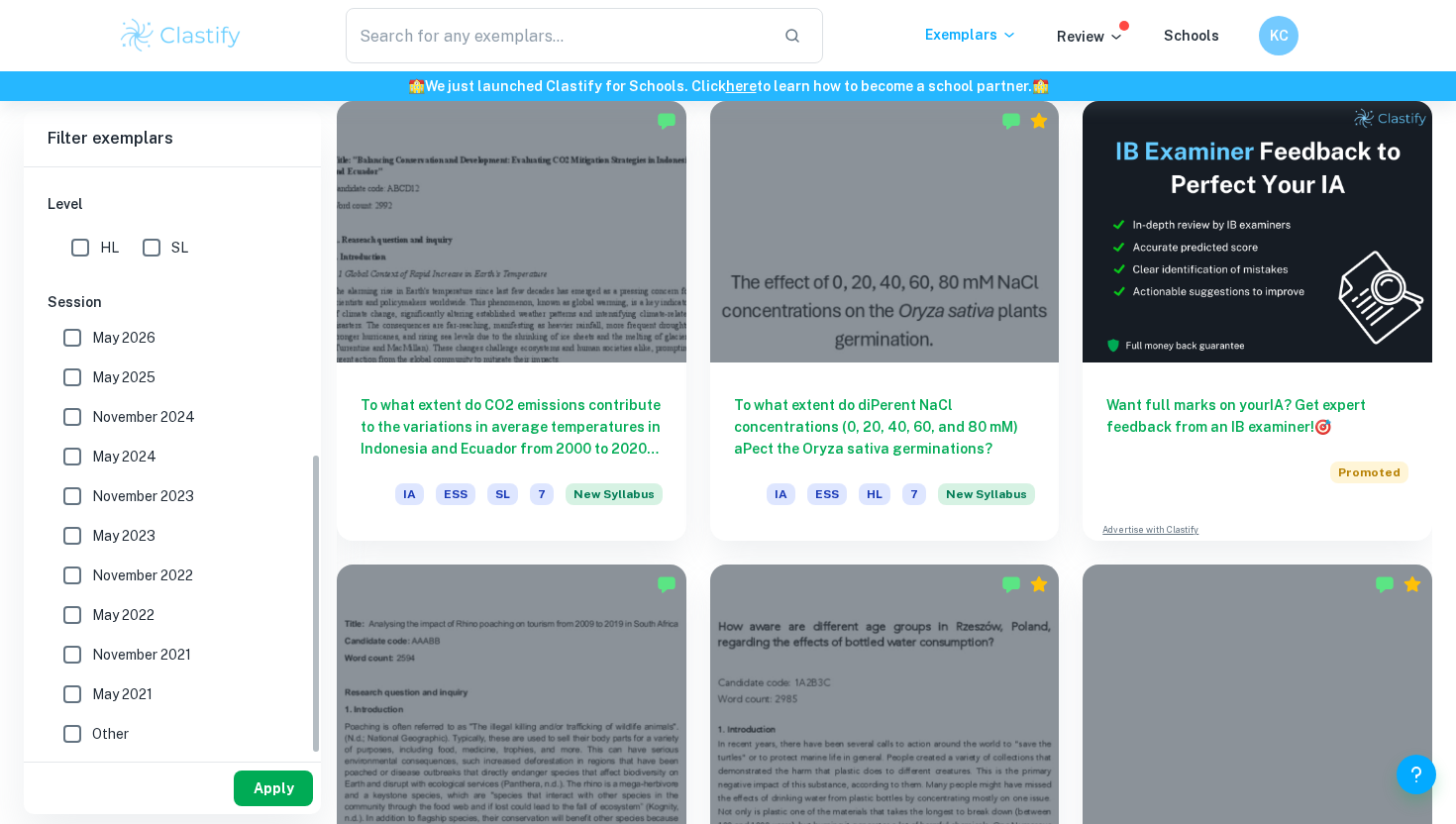 click on "Apply" at bounding box center (273, 788) 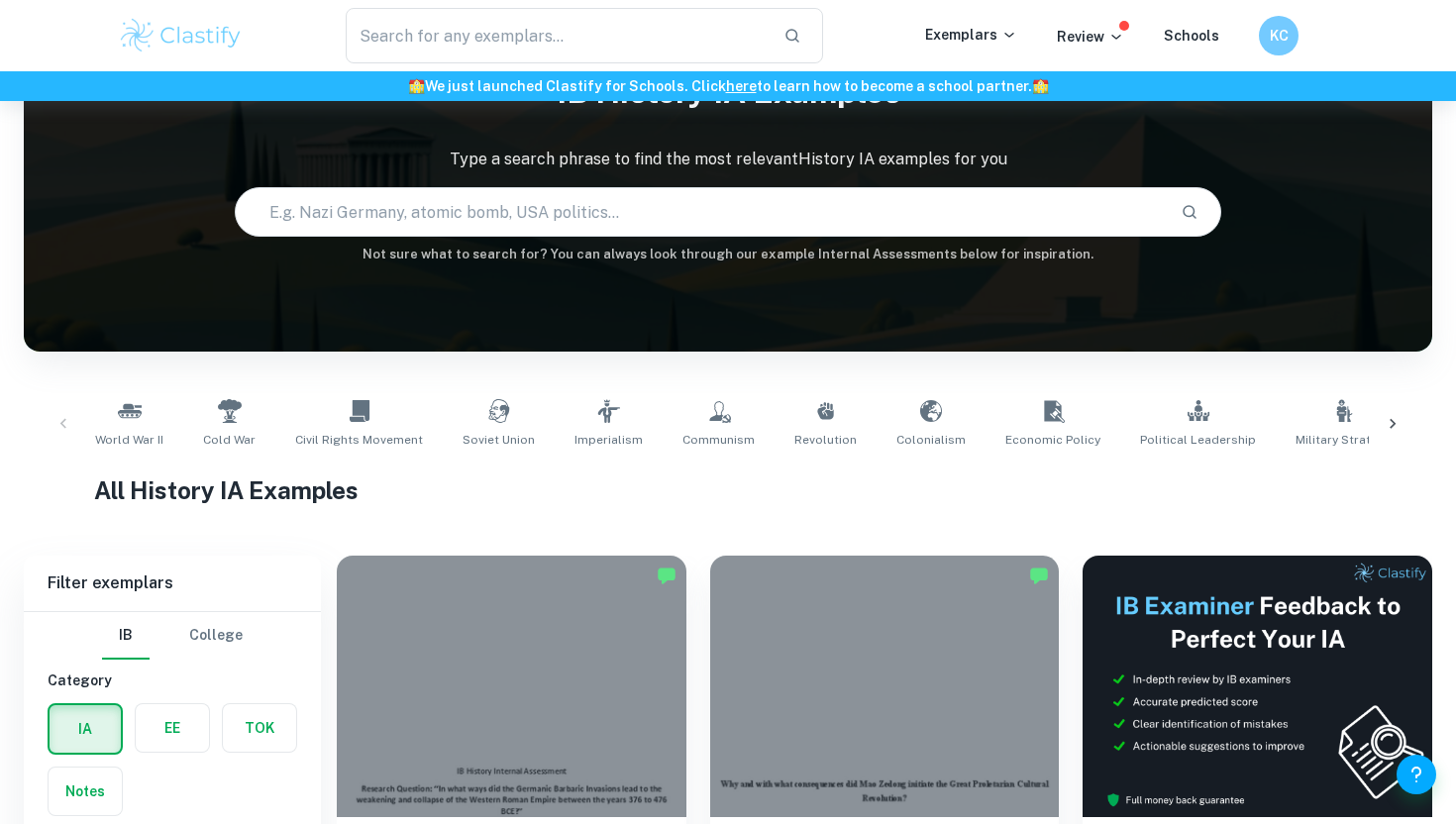 scroll, scrollTop: 451, scrollLeft: 0, axis: vertical 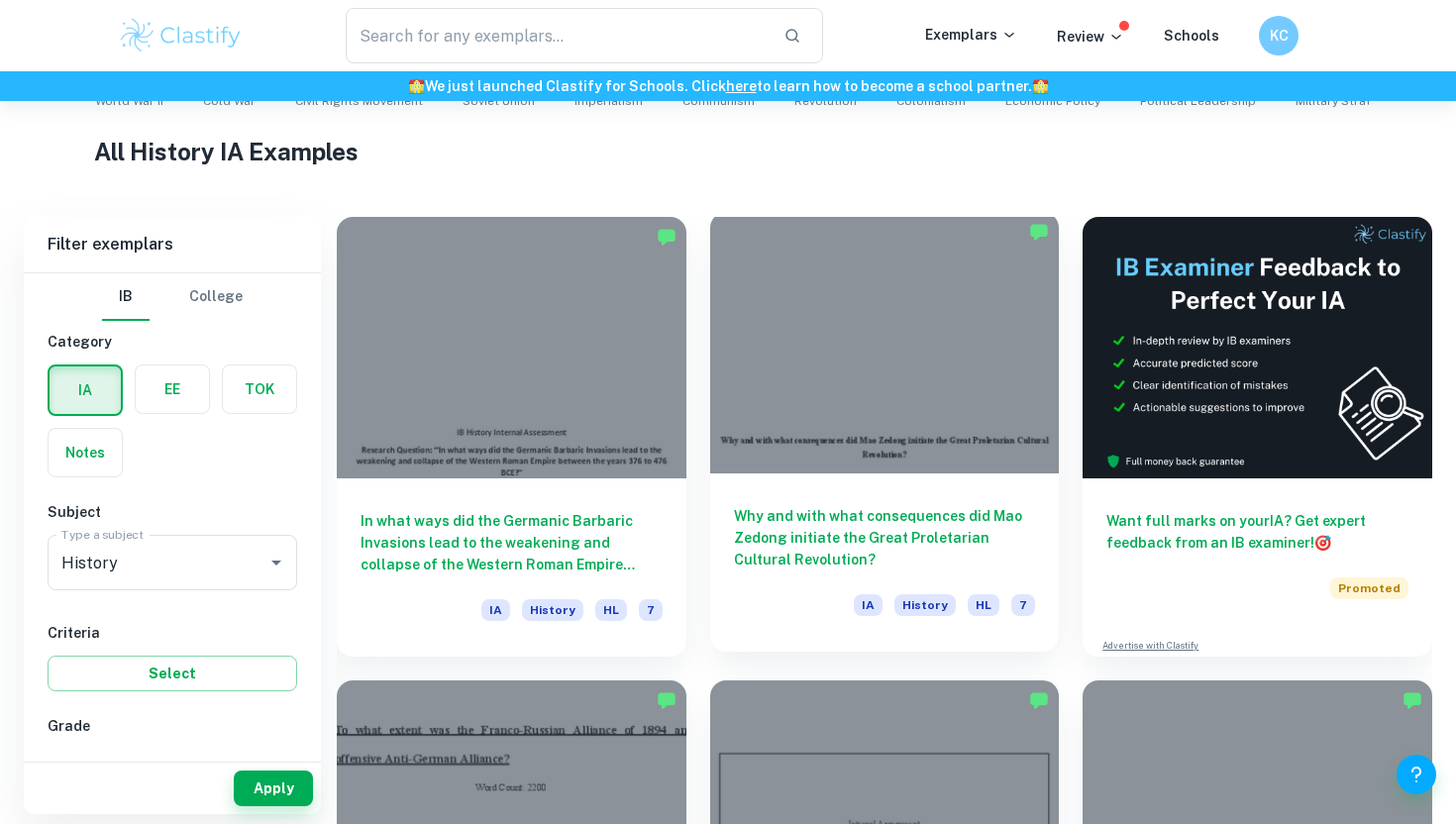 click at bounding box center [884, 343] 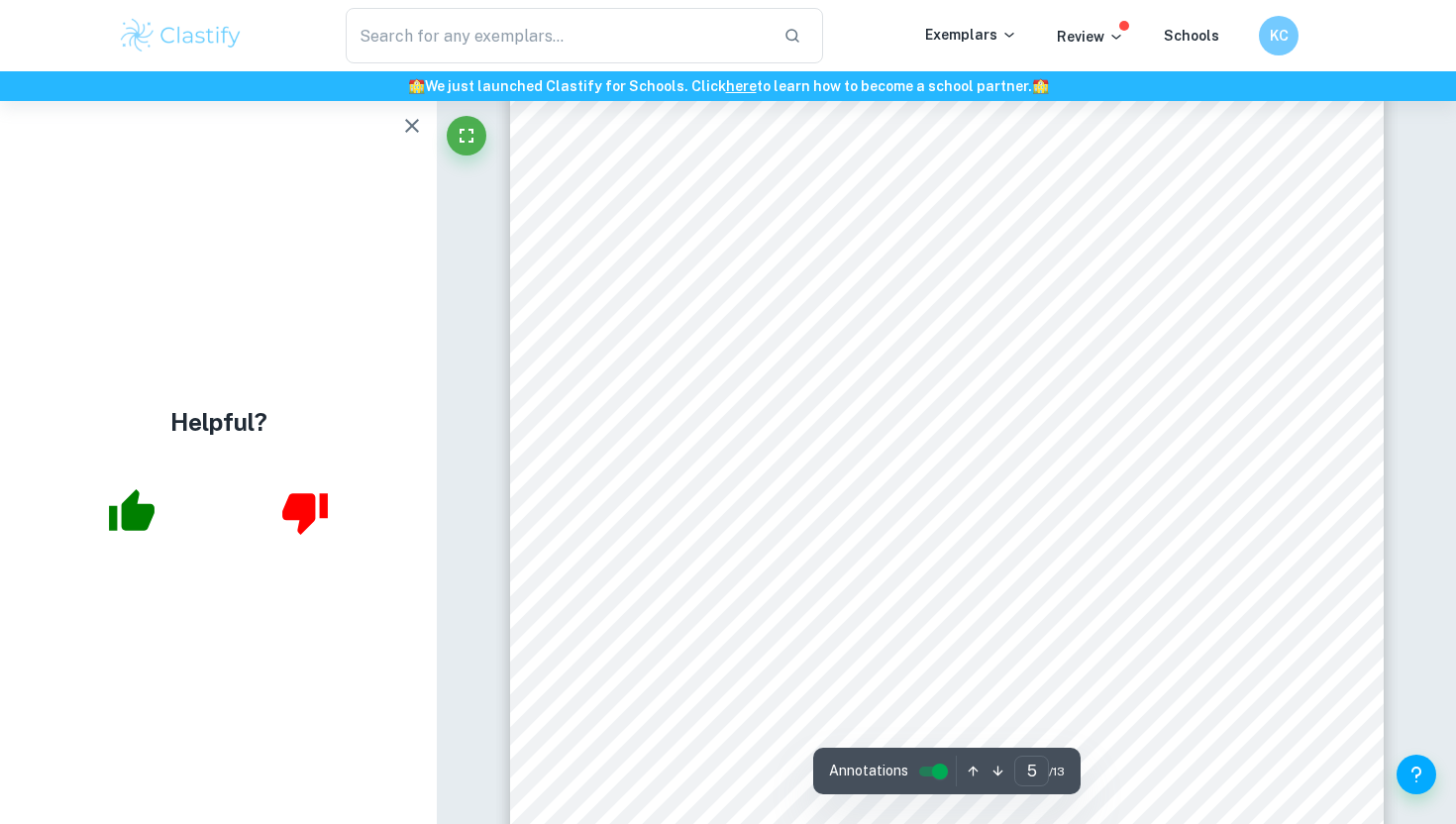 scroll, scrollTop: 4779, scrollLeft: 0, axis: vertical 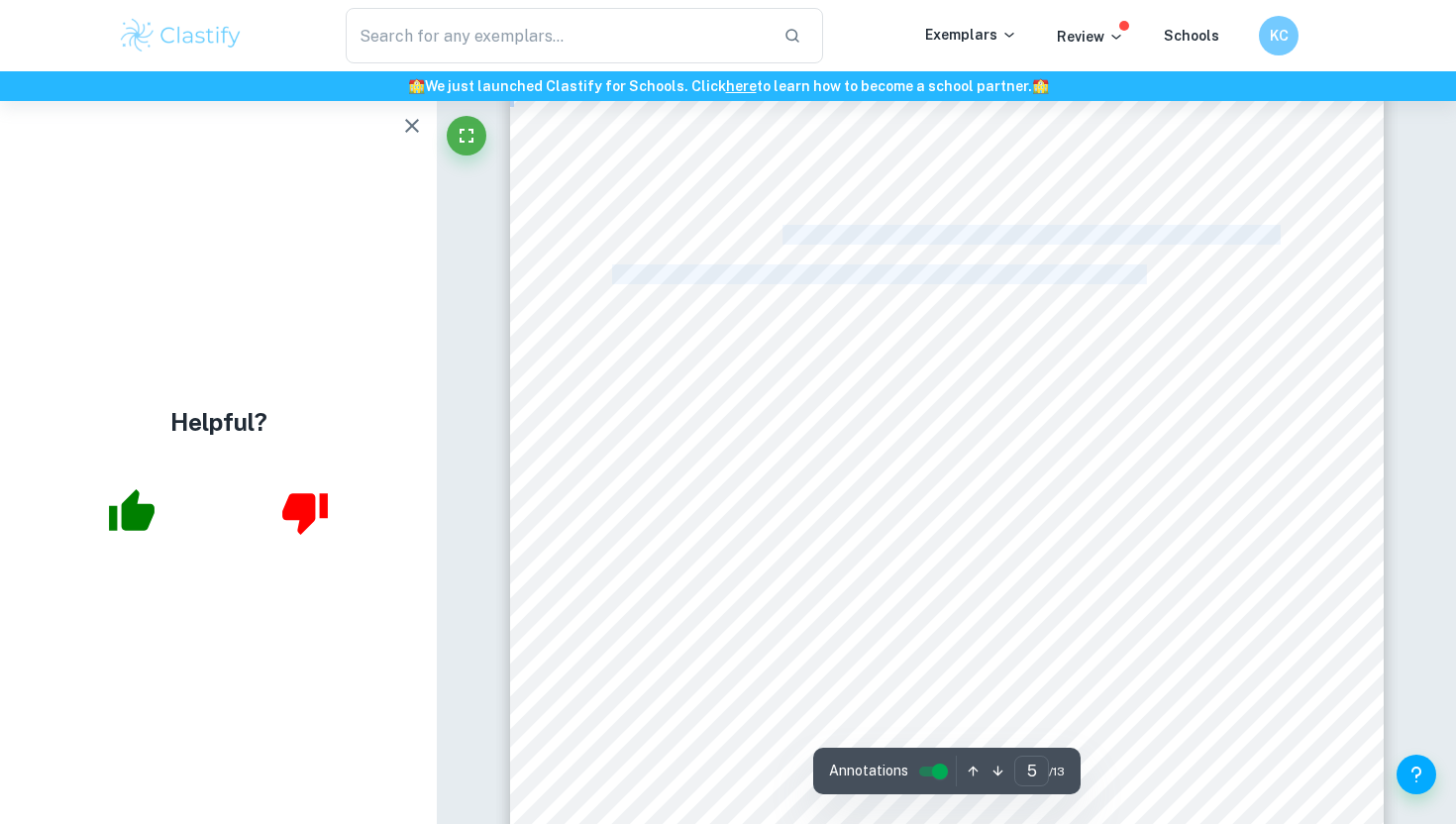 drag, startPoint x: 778, startPoint y: 240, endPoint x: 1145, endPoint y: 274, distance: 368.57157 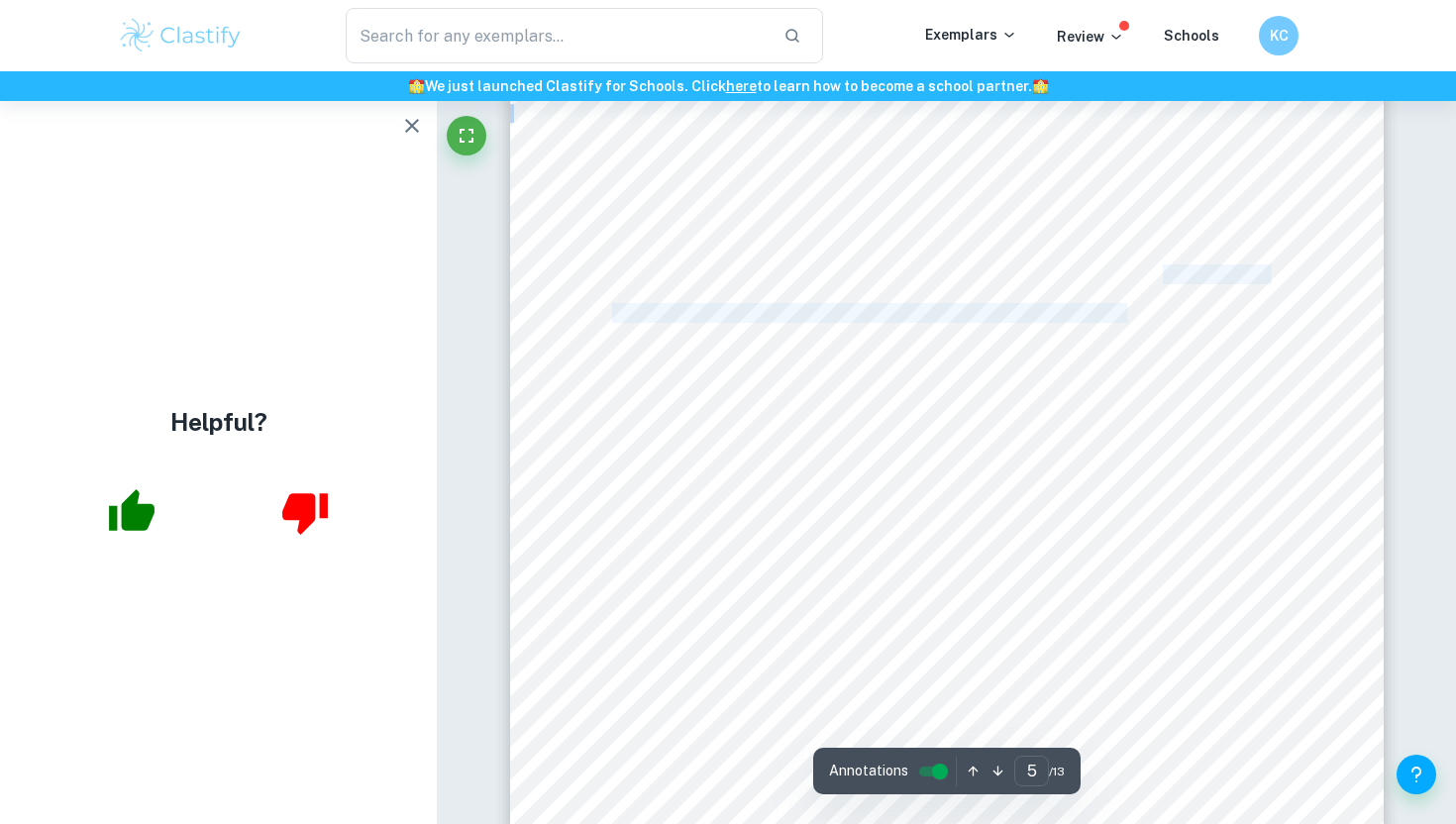 drag, startPoint x: 1167, startPoint y: 274, endPoint x: 1138, endPoint y: 307, distance: 43.931765 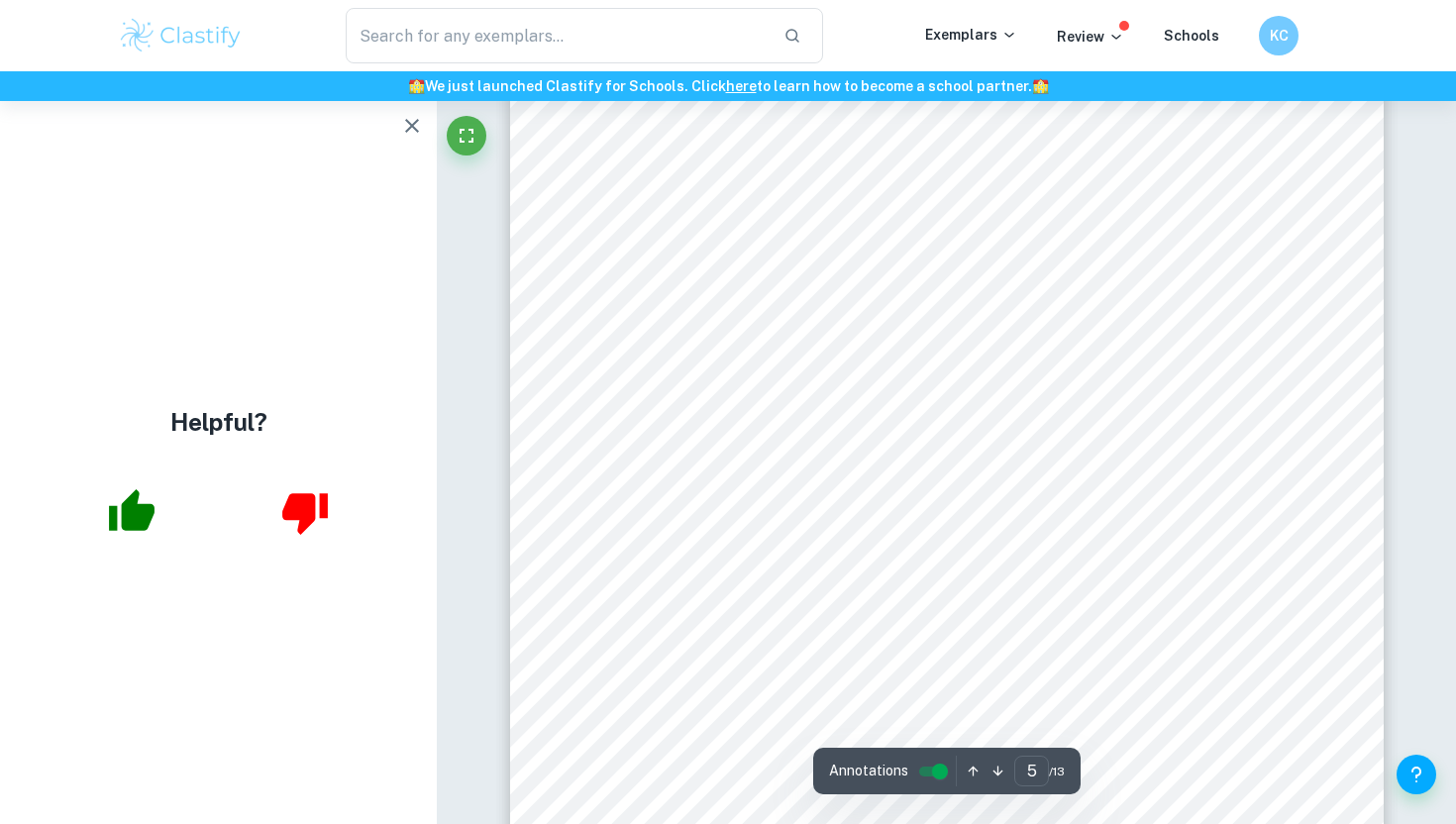 click on "4 Part B: Investigation (1456) Mao initiated the Cultural Revolution to regain political power through purging his perceived opposition.   After the fallout of the Great Leap Forward in 1962, which had left China economically devastated and dealing with mass starvation of up to 45 million, 17   Mao9s political reputation was damaged, and he was sidelined in favour of more moderate Party members, Liu Shaoqi and Deng Xiaoping. His withdrawal from the party frontline meant he lacked direct influence in policy, complaining that he felt <like a corpse at a funeral.= 18   Li and Deng9s choice to permit private ownership of land directly subverted the collectivist principles Mao sought to instill through his previous economic plans. 19   More importantly though, it was their choice to directly oppose Mao9s policies rather than its implications for socialism that angered Mao and fueled his need to reassume political power. Thus, Mao had ample reason to initiate a purge of the Party,   causing   The condemnation of" at bounding box center [947, 607] 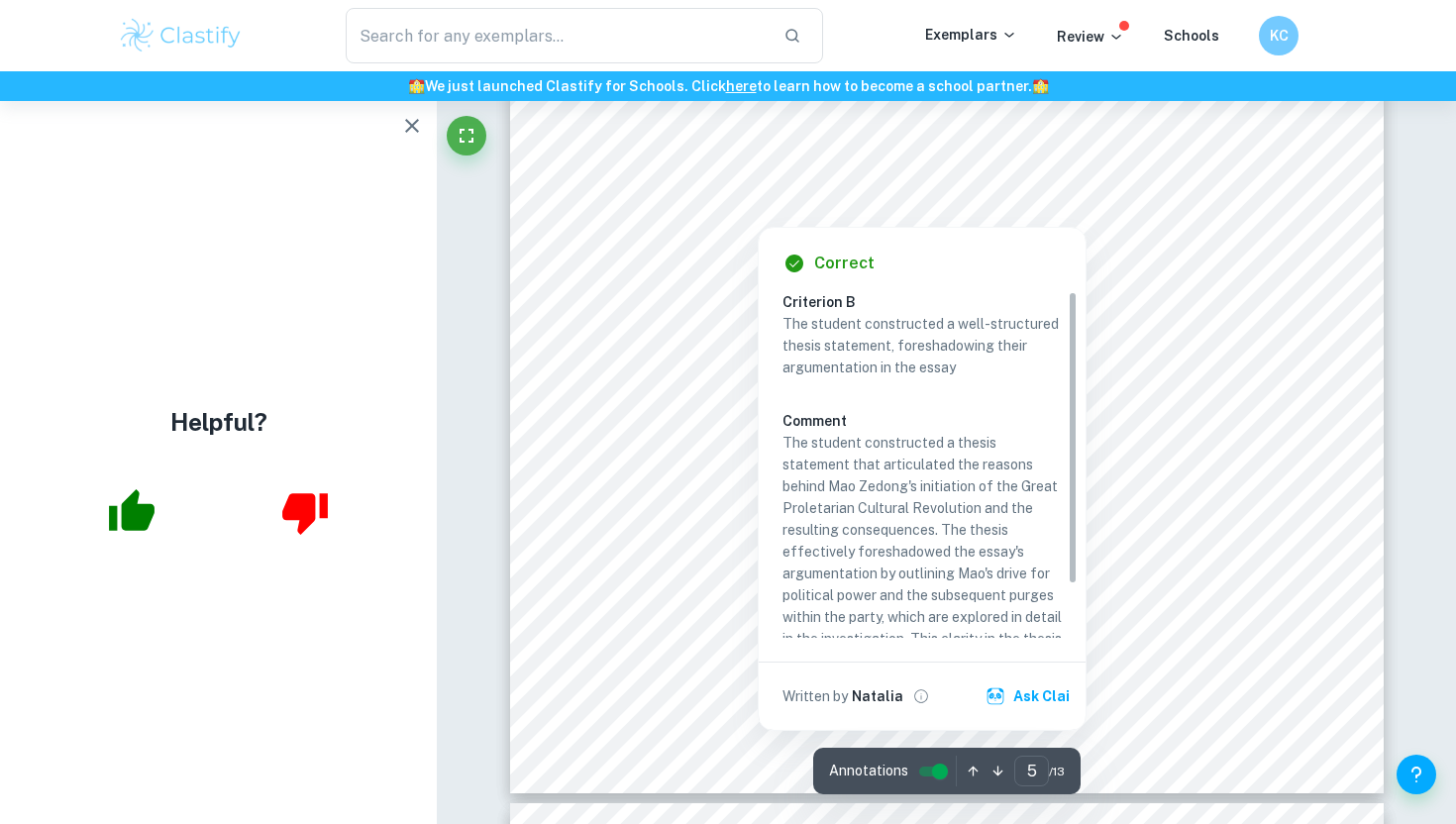 scroll, scrollTop: 5243, scrollLeft: 0, axis: vertical 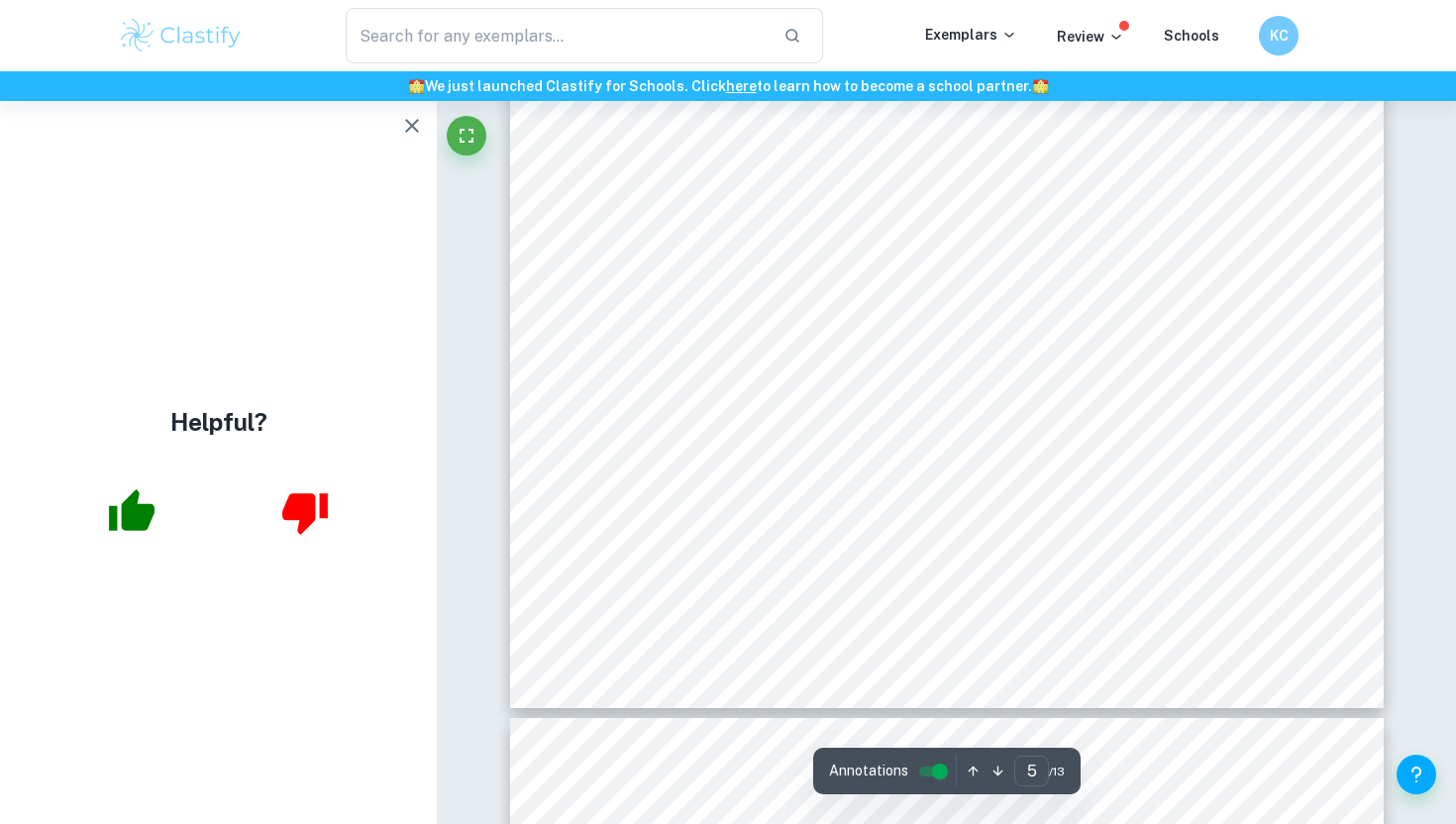 click on "4 Part B: Investigation (1456) Mao initiated the Cultural Revolution to regain political power through purging his perceived opposition.   After the fallout of the Great Leap Forward in 1962, which had left China economically devastated and dealing with mass starvation of up to 45 million, 17   Mao9s political reputation was damaged, and he was sidelined in favour of more moderate Party members, Liu Shaoqi and Deng Xiaoping. His withdrawal from the party frontline meant he lacked direct influence in policy, complaining that he felt <like a corpse at a funeral.= 18   Li and Deng9s choice to permit private ownership of land directly subverted the collectivist principles Mao sought to instill through his previous economic plans. 19   More importantly though, it was their choice to directly oppose Mao9s policies rather than its implications for socialism that angered Mao and fueled his need to reassume political power. Thus, Mao had ample reason to initiate a purge of the Party,   causing   The condemnation of" at bounding box center (947, 143) 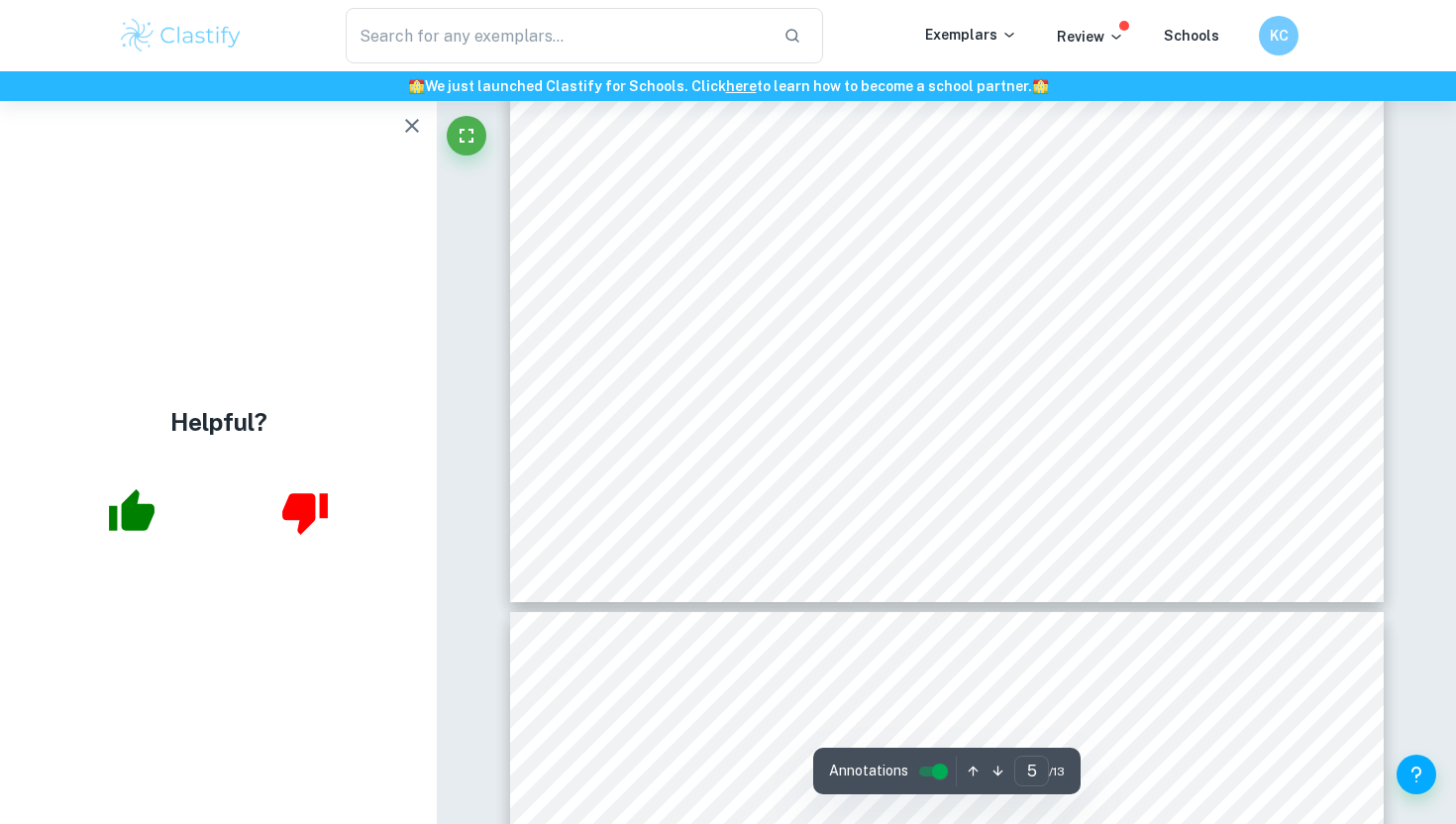 scroll, scrollTop: 5351, scrollLeft: 0, axis: vertical 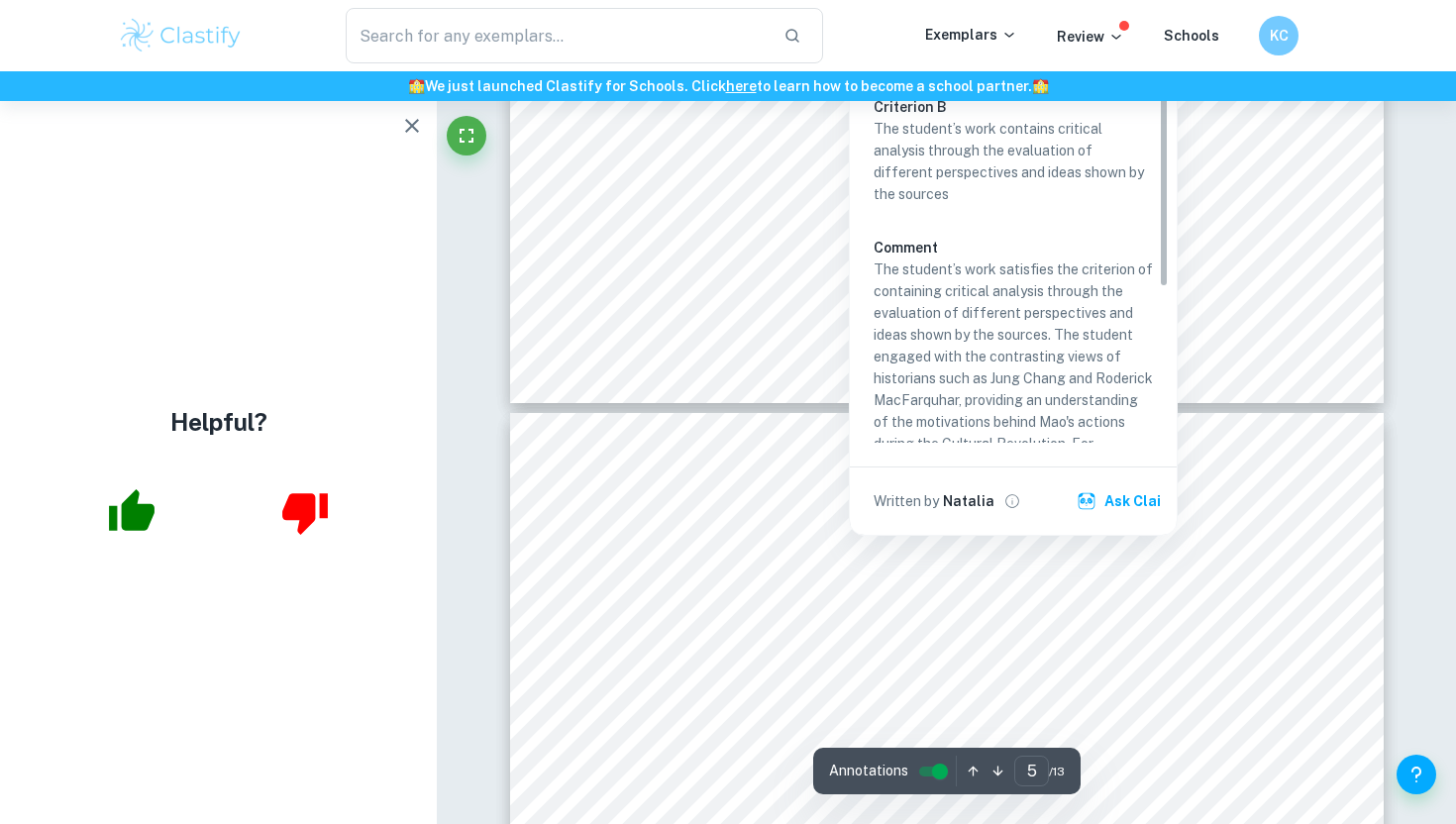 type on "6" 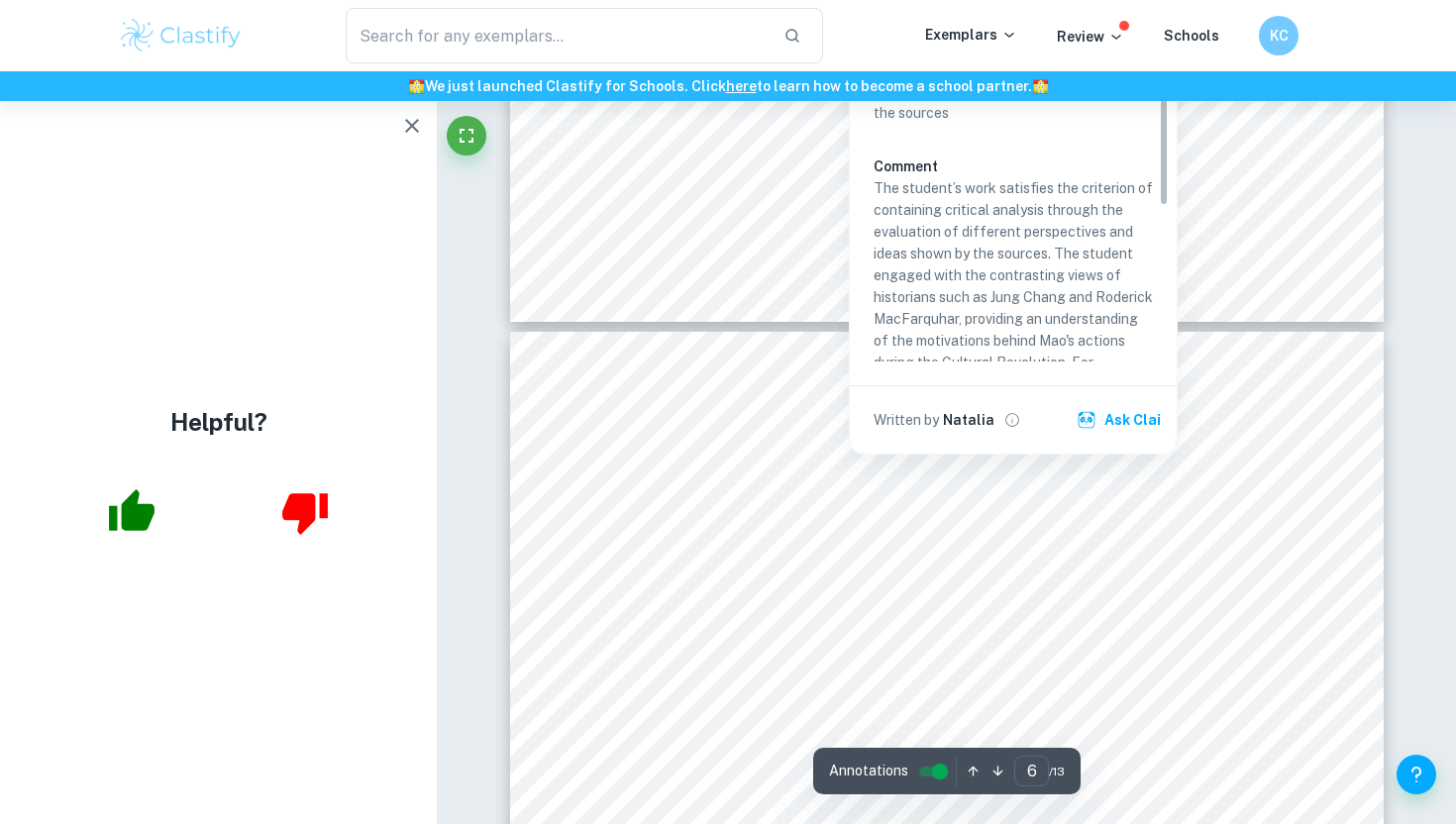 scroll, scrollTop: 5638, scrollLeft: 0, axis: vertical 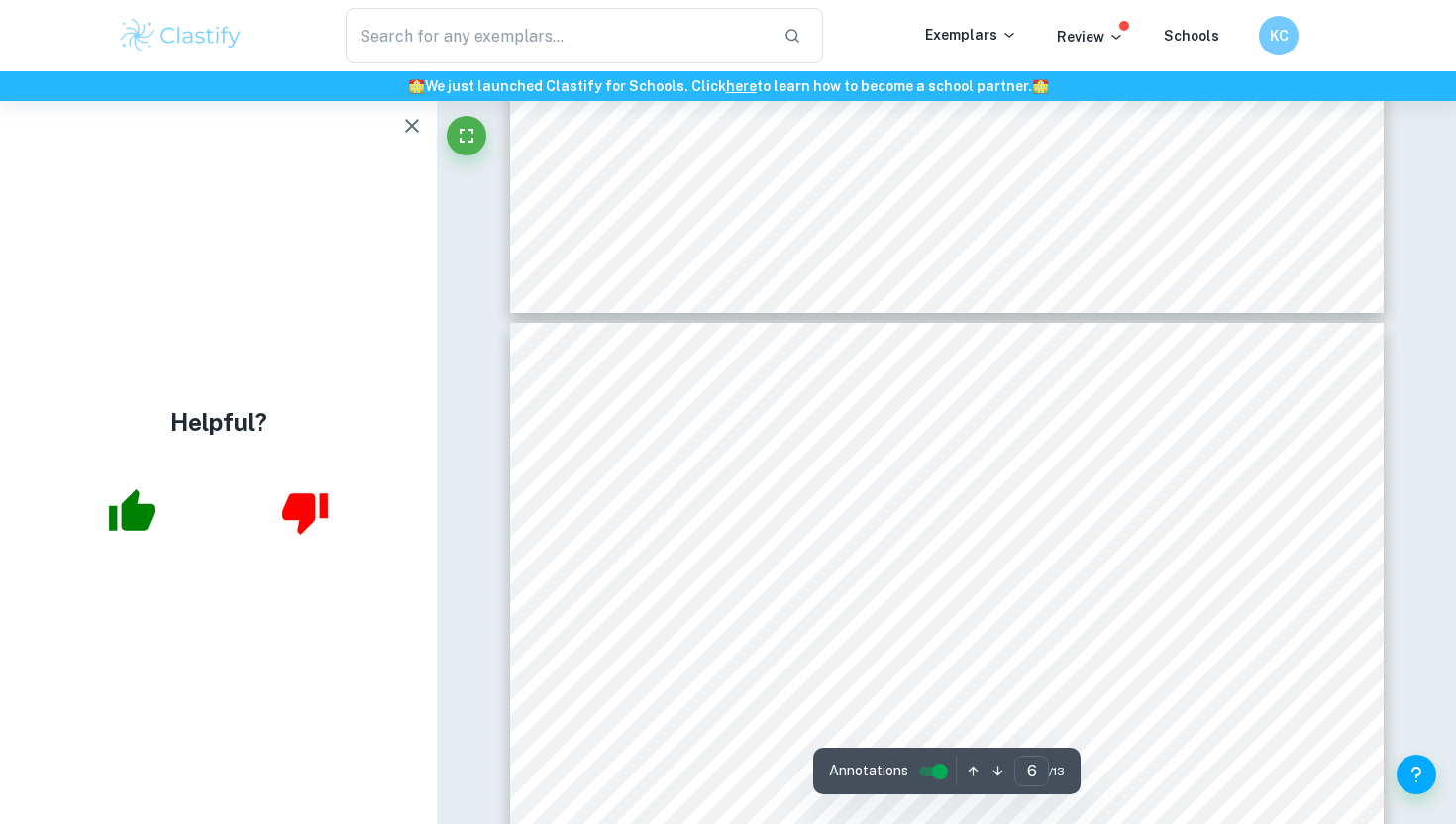 click on "5 <bigger fish to fry than Wu Han.= 23   By attacking Wu Han, Mao elicited the opposition of Beijing mayor Peng Zhen, to give   cause   to disband the Group of Five, as his opposition would have revealed their alleged conspiracy to oppose him. Thus, when Peng Zhen voiced opposition to Yao9s article, Mao pounced and denounced the Group of Five for <taking the capitalist road,= resulting in the dismantlement of the group. 24   Their replacement with the Central Cultural Revolution Group, dominated by hardline Maoists,   caused   him to gain political power, due to packing the party with his supporters. 25 Mao used propaganda to mobilize the youth to oust his political opponents, providing him his personal militant force. The Little Red Book   was the main source of propaganda implemented to indoctrinate China9s youth with Maoism. Containing quotes such as <the enemy will not perish of himself,= 26   it encouraged students to take charge of the revolution themselves. 27 , it became a social standard to   causing" at bounding box center [947, 887] 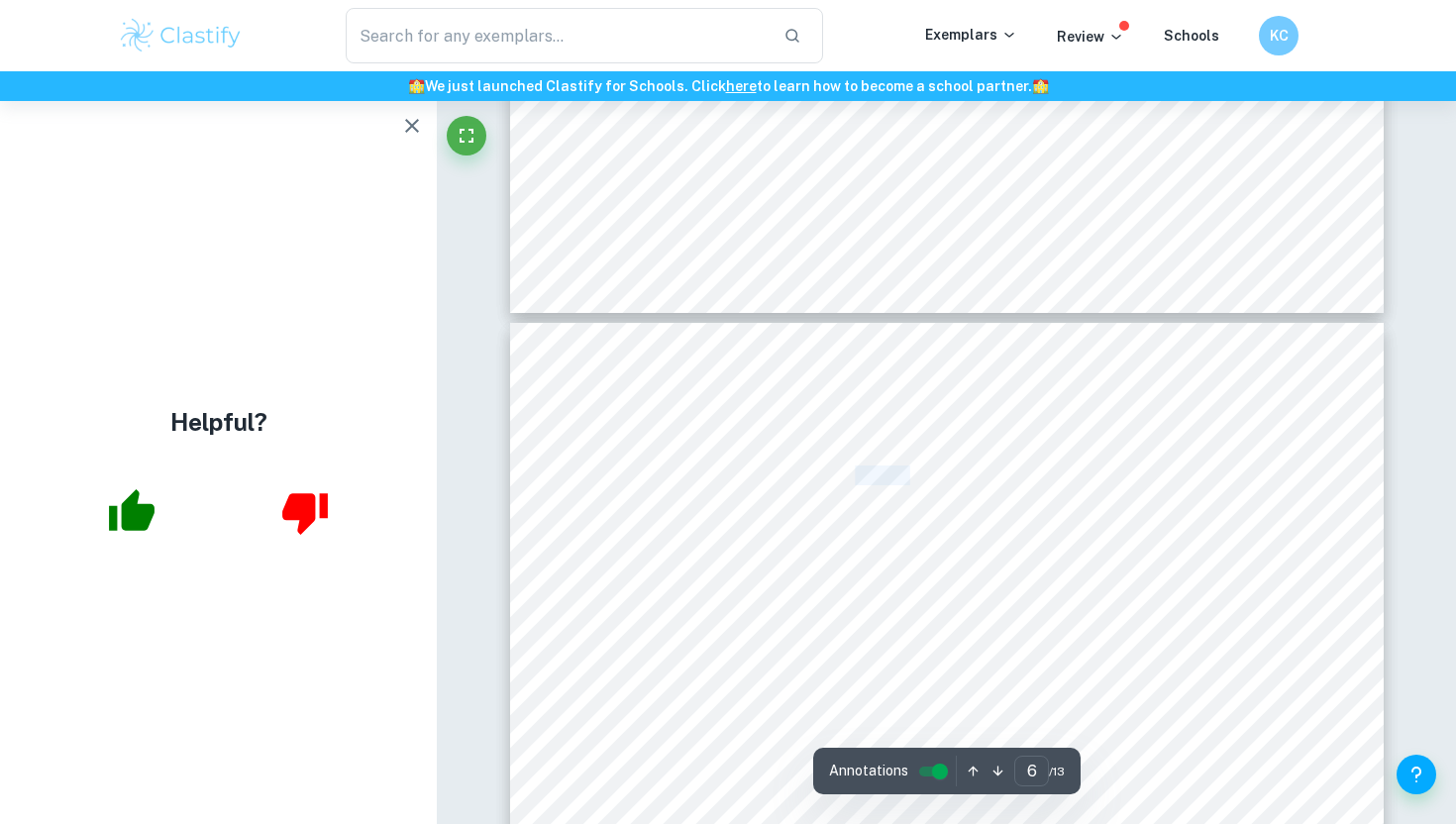 click on "to disband the Group of Five, as his opposition would have" at bounding box center [1040, 475] 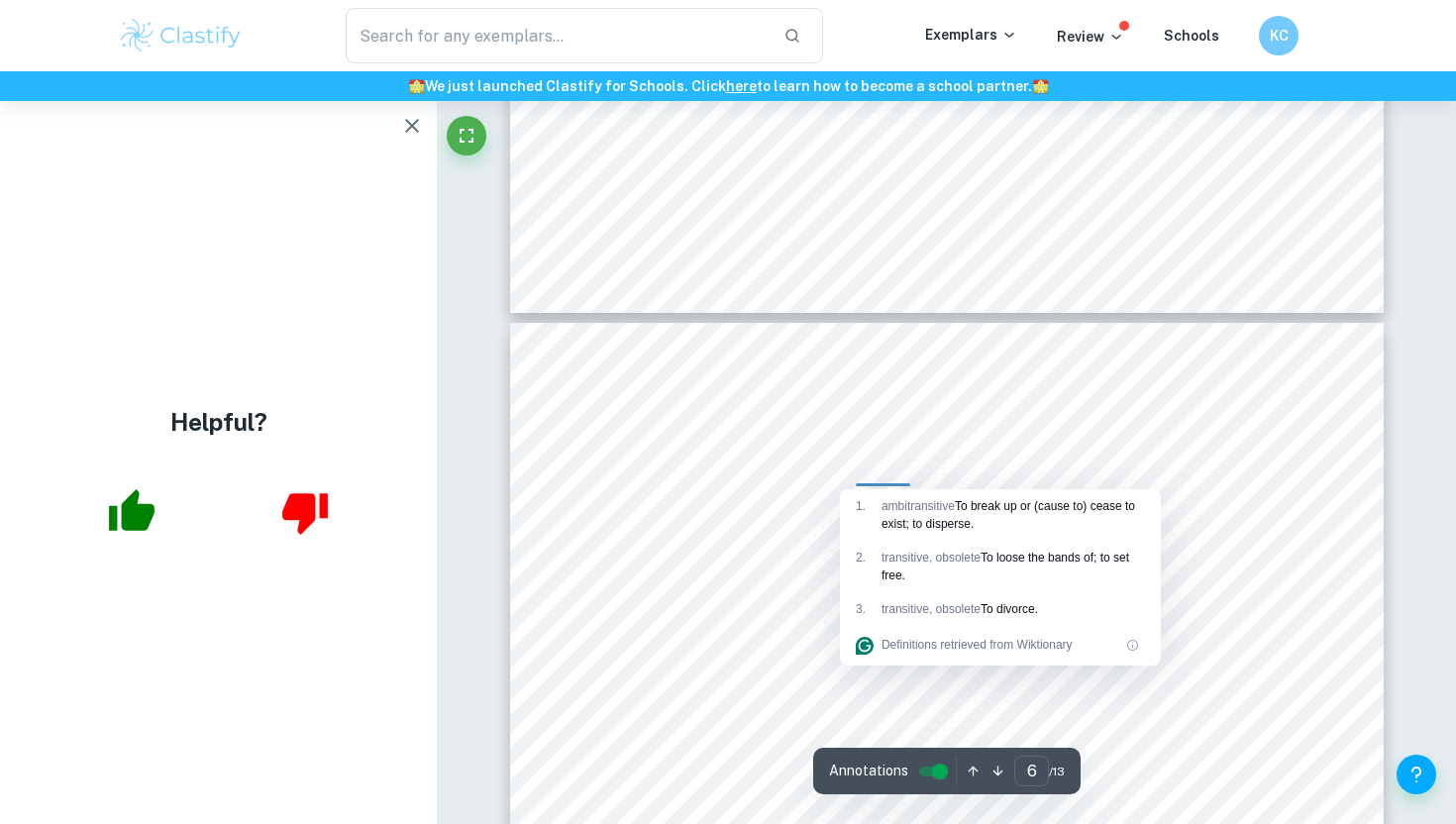 click on "to disband the Group of Five, as his opposition would have" at bounding box center [1040, 475] 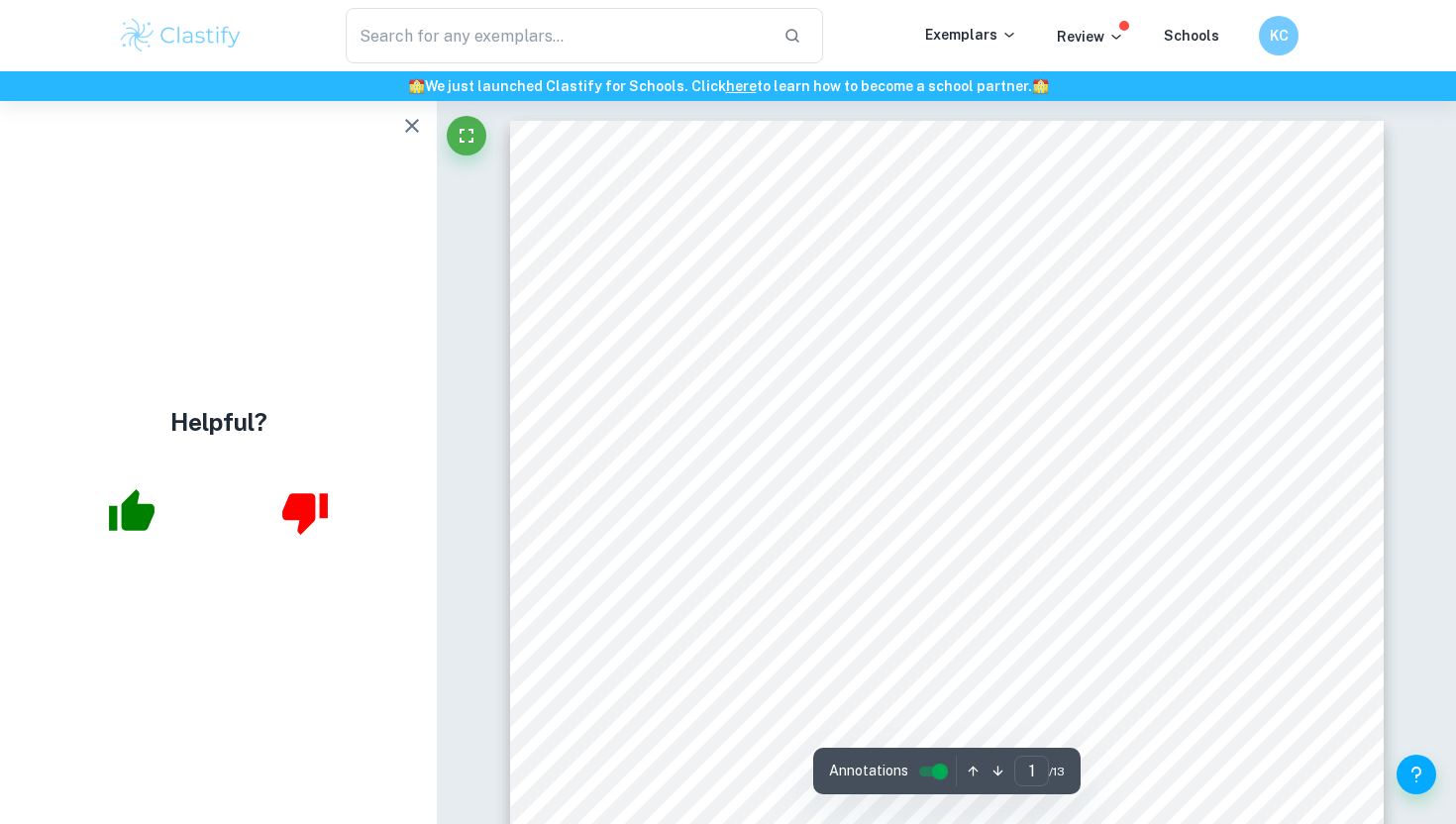scroll, scrollTop: 0, scrollLeft: 0, axis: both 